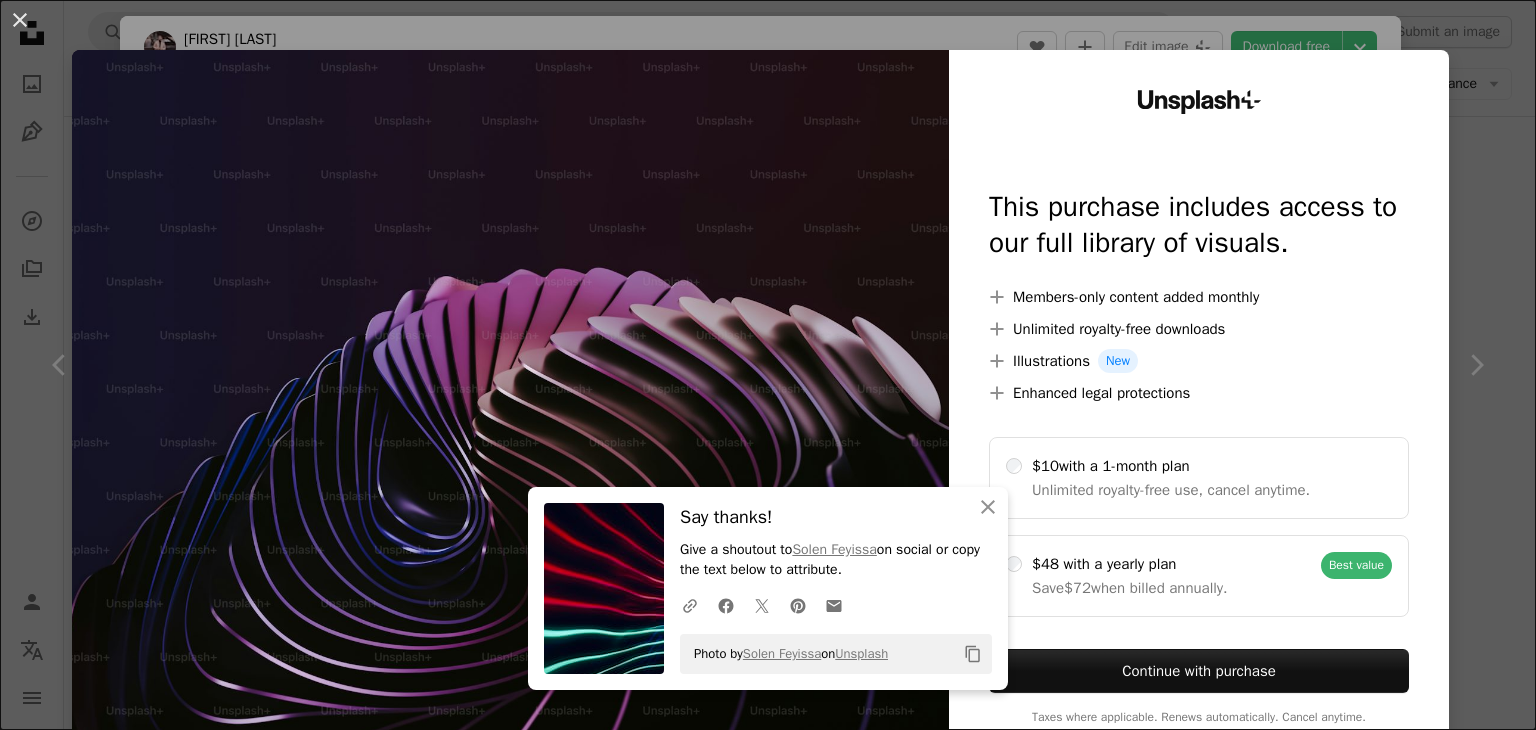 scroll, scrollTop: 16494, scrollLeft: 0, axis: vertical 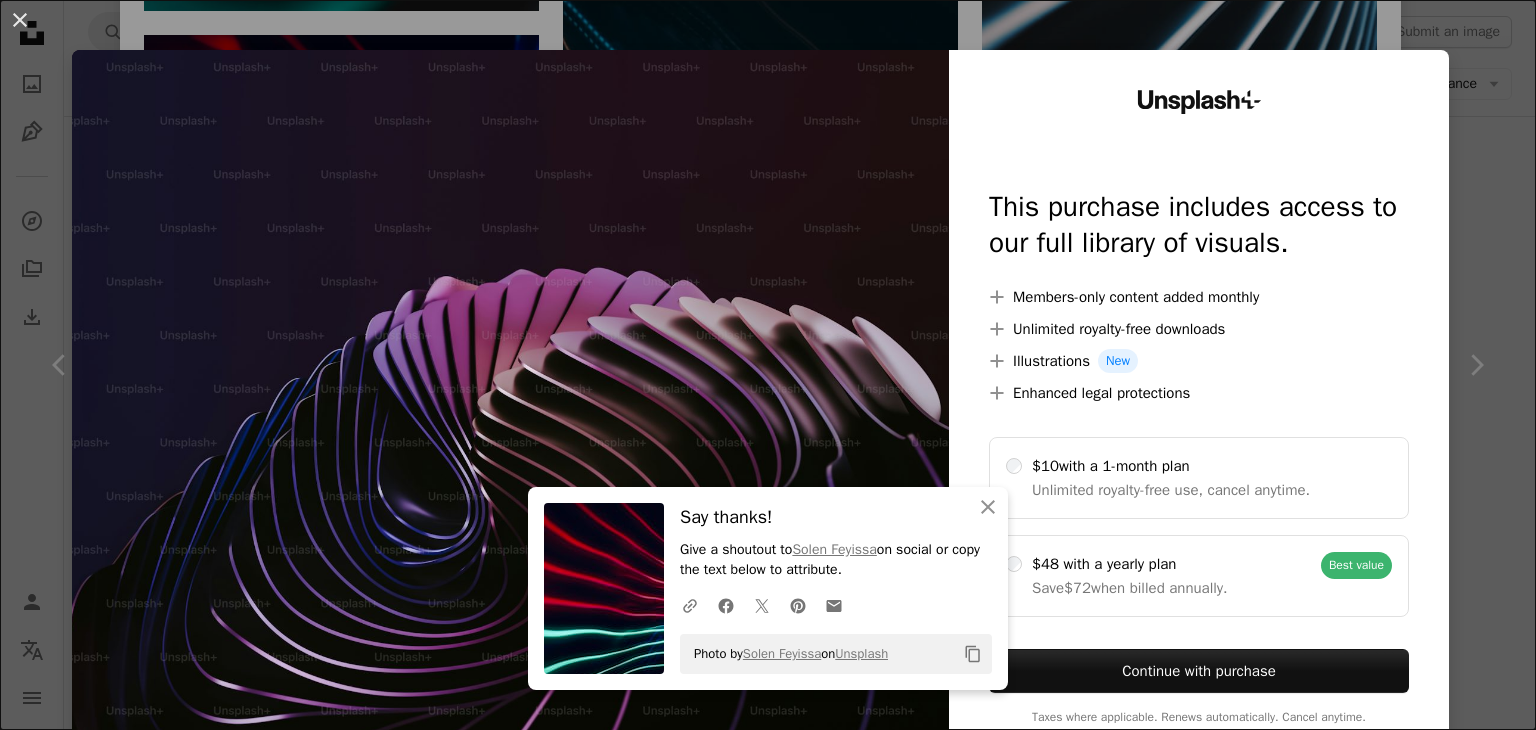 drag, startPoint x: 958, startPoint y: 29, endPoint x: 1296, endPoint y: 393, distance: 496.7293 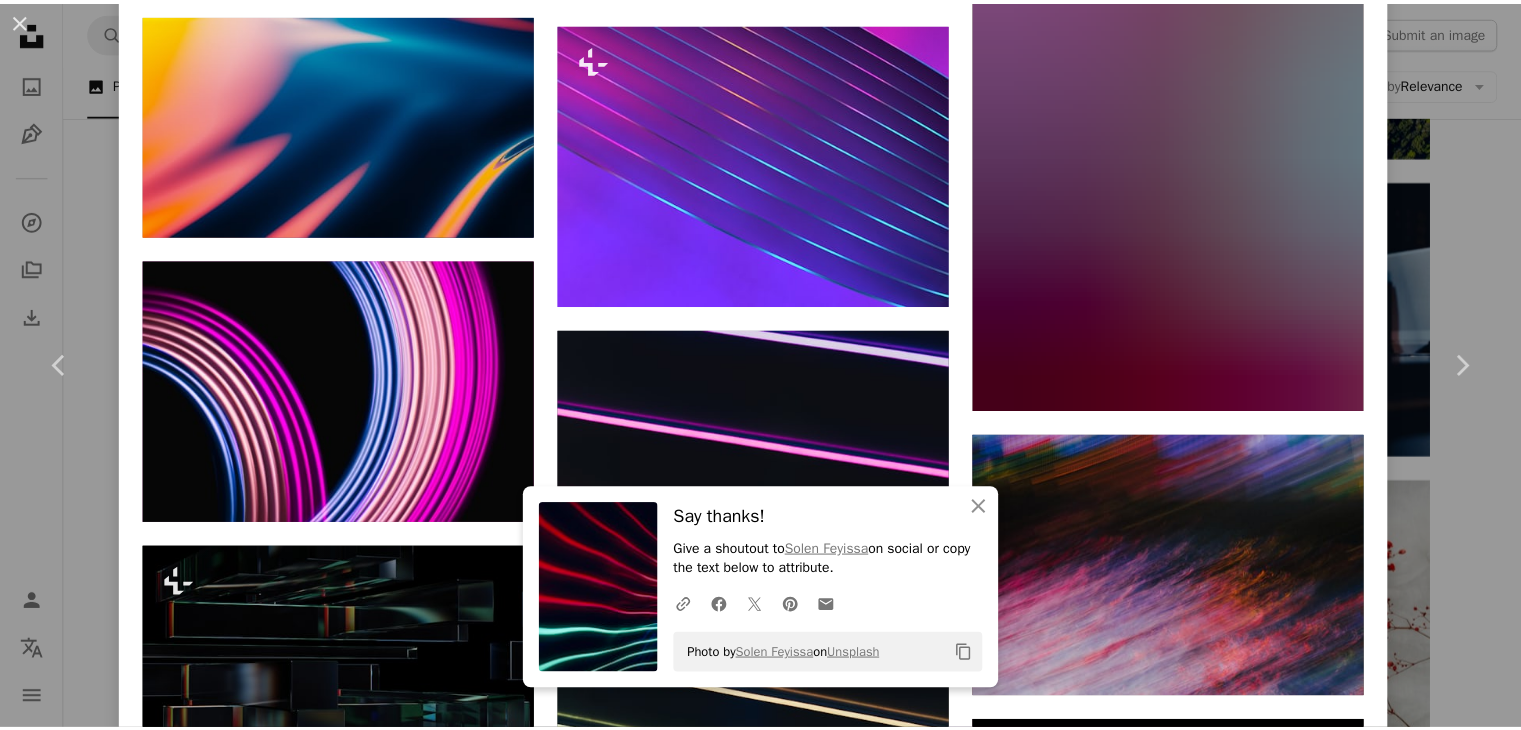 scroll, scrollTop: 10482, scrollLeft: 0, axis: vertical 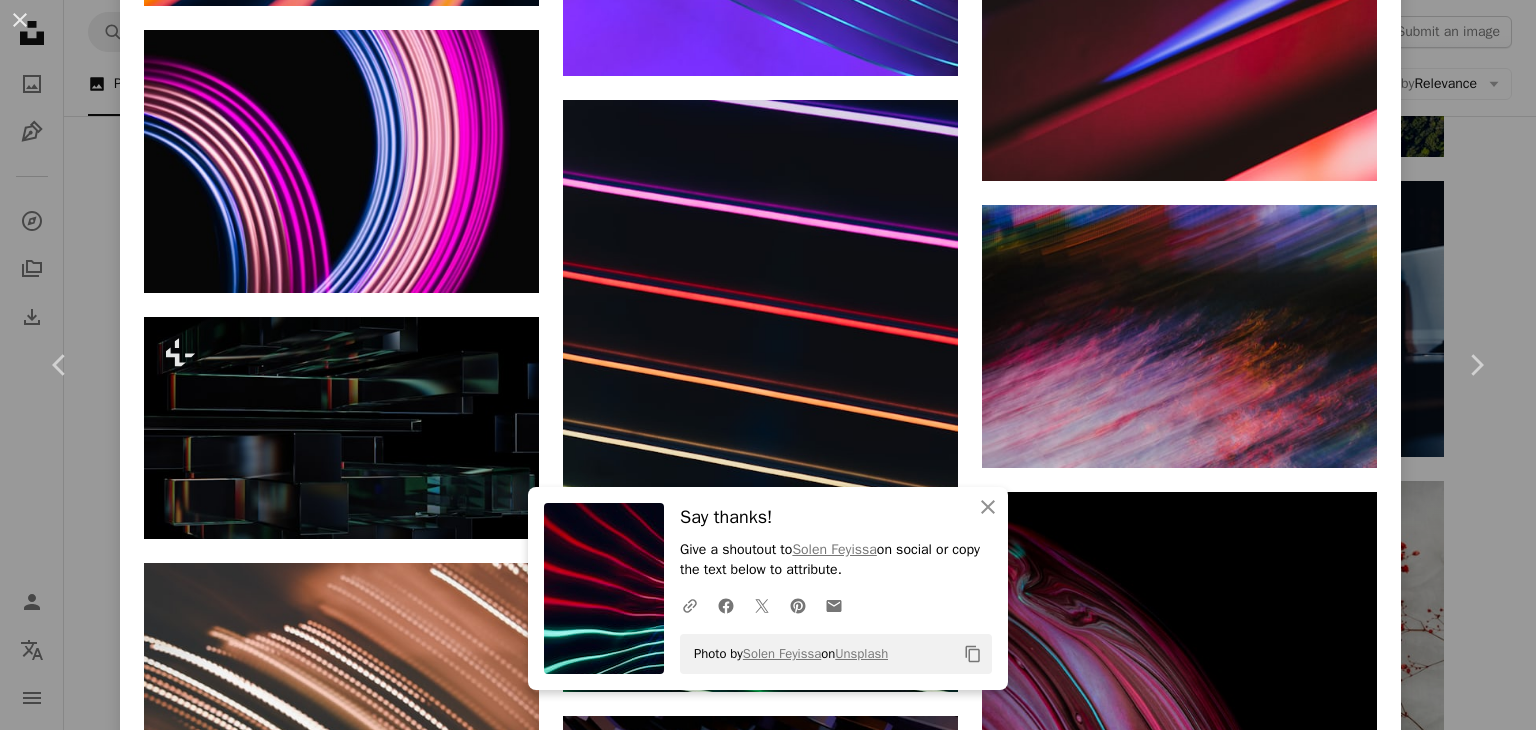 click on "An X shape Chevron left Chevron right An X shape Close Say thanks! Give a shoutout to  [FIRST] [LAST]  on social or copy the text below to attribute. A URL sharing icon (chains) Facebook icon X (formerly Twitter) icon Pinterest icon An envelope Photo by  [FIRST] [LAST]  on  Unsplash
Copy content [FIRST] [LAST] the_junaidislam A heart A plus sign Edit image   Plus sign for Unsplash+ Download free Chevron down Zoom in Views 93,716 Downloads 144 A forward-right arrow Share Info icon Info More Actions Calendar outlined Published on  August 21, 2021 Camera SONY, ILCE-6400 Safety Free to use under the  Unsplash License macbook wallpaper macbook macbook pro apple laptop car art vehicle transportation modern art automobile graphics Creative Commons images Browse premium related images on iStock  |  Save 20% with code UNSPLASH20 View more on iStock  ↗ Related images A heart A plus sign [FIRST] [LAST] Available for hire A checkmark inside of a circle Arrow pointing down A heart A plus sign [FIRST] [LAST] A heart" at bounding box center [768, 365] 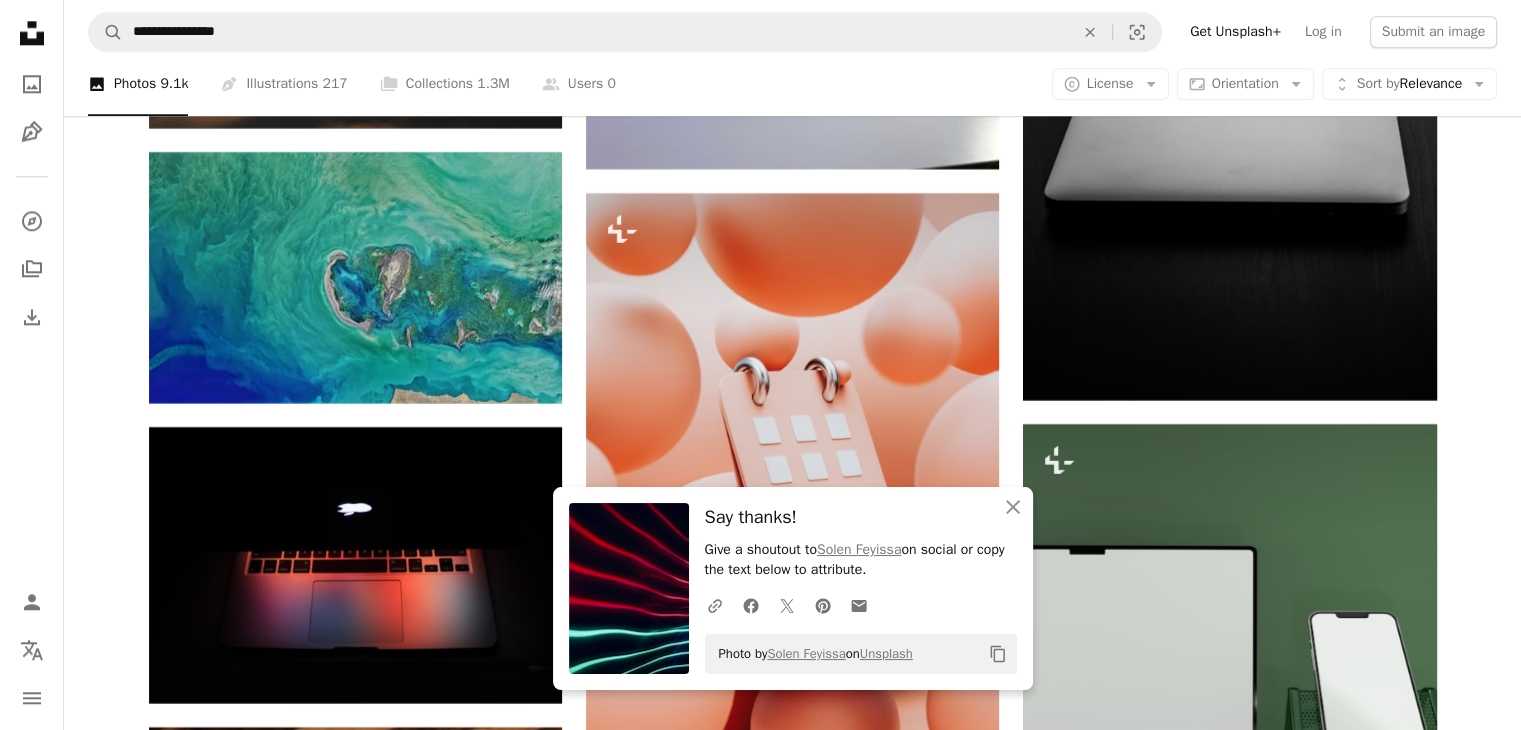 scroll, scrollTop: 17594, scrollLeft: 0, axis: vertical 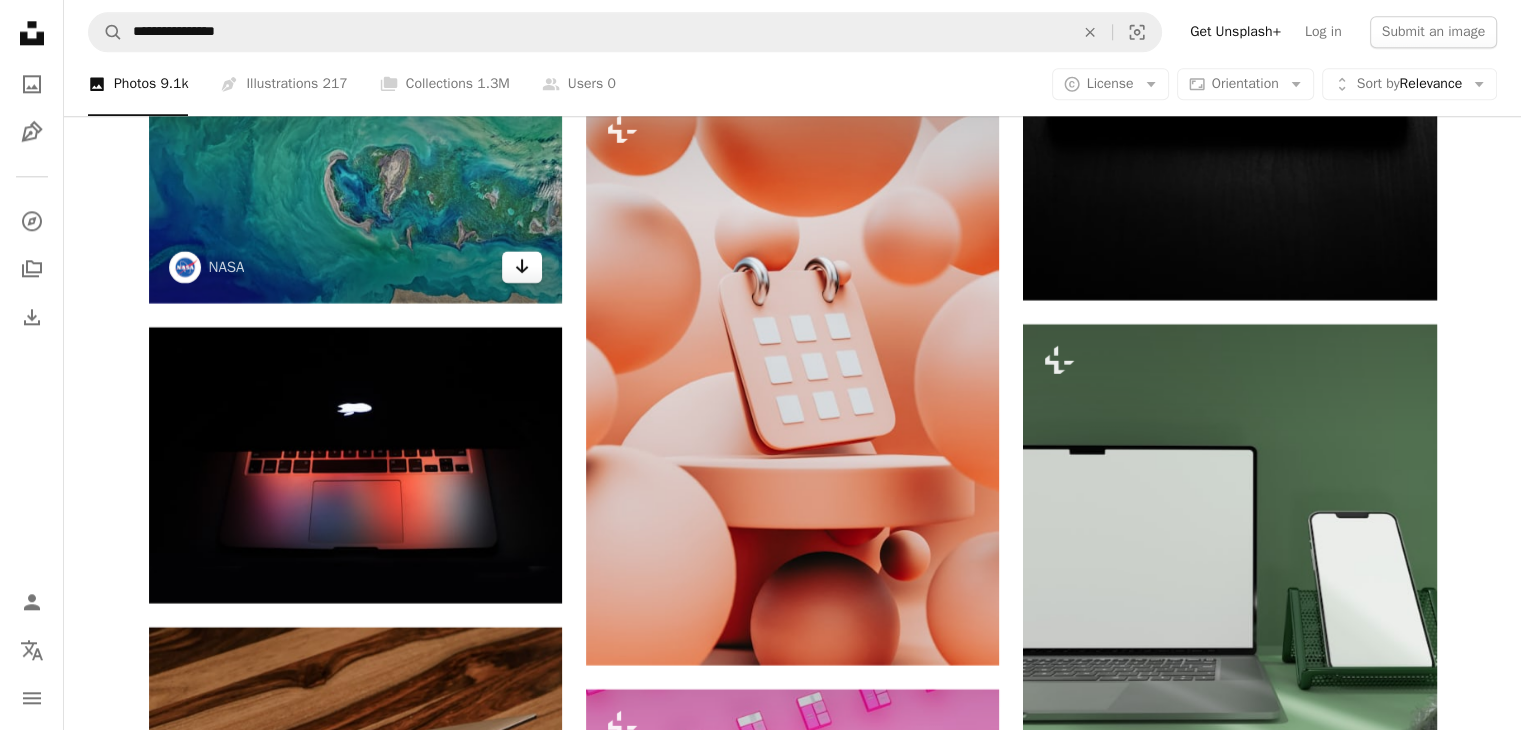 click 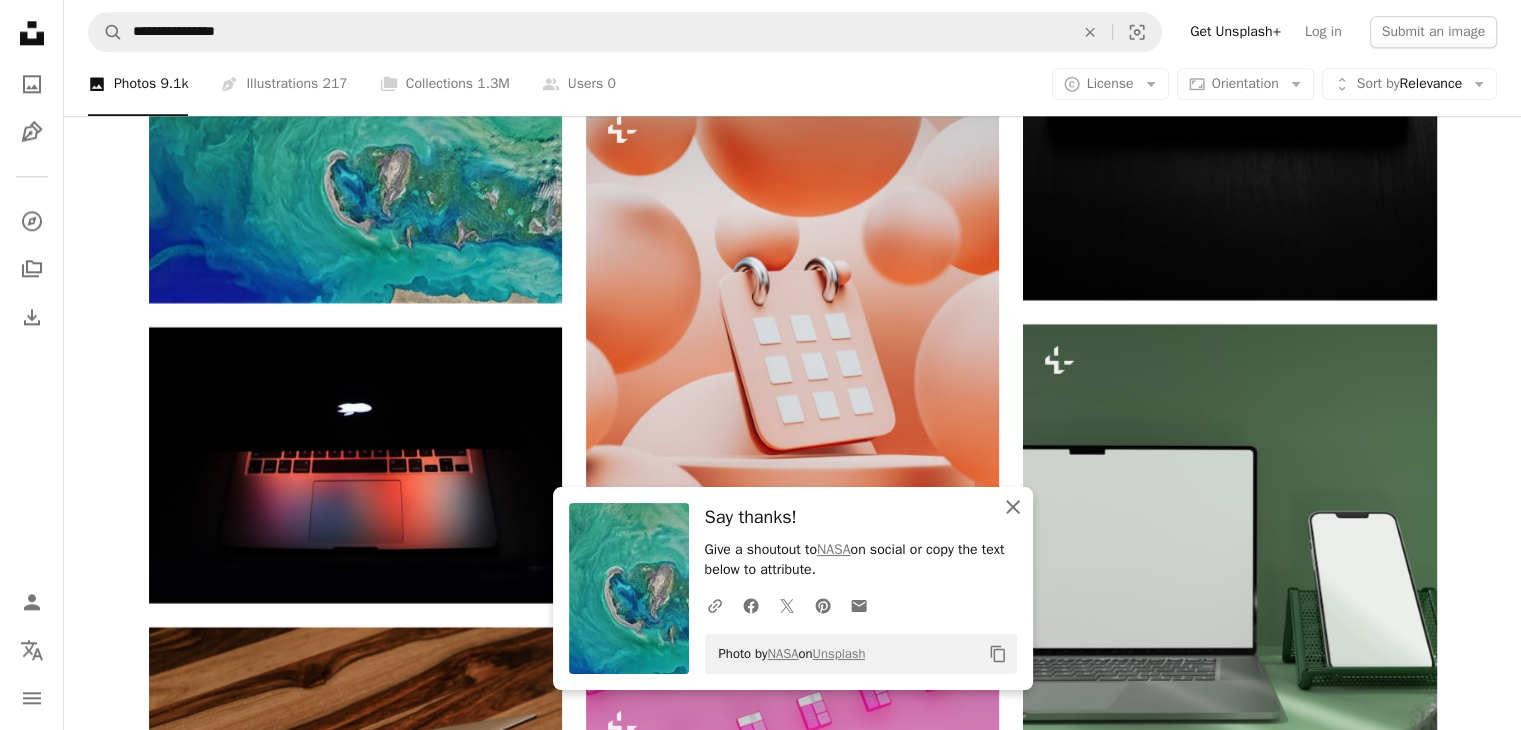 click on "An X shape" 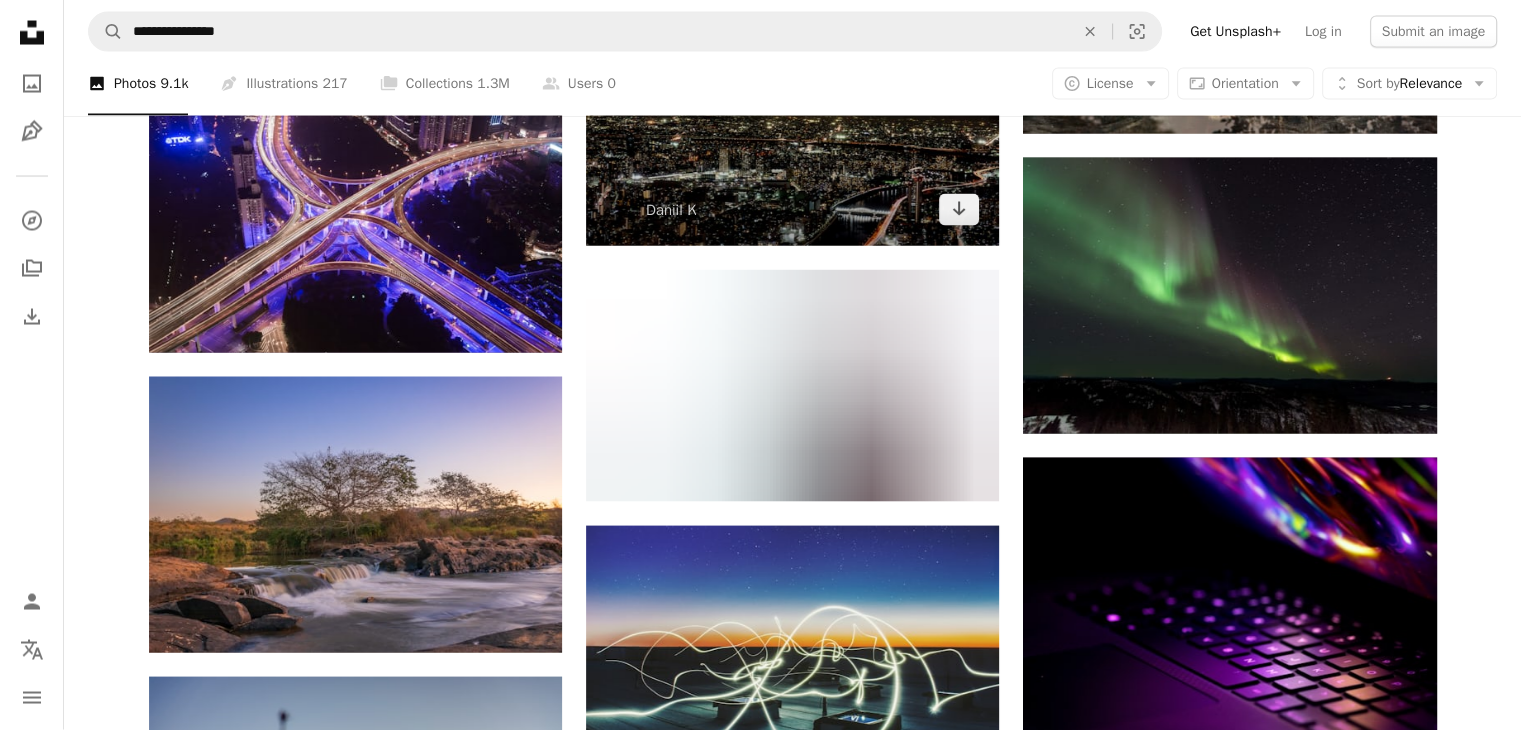 scroll, scrollTop: 18994, scrollLeft: 0, axis: vertical 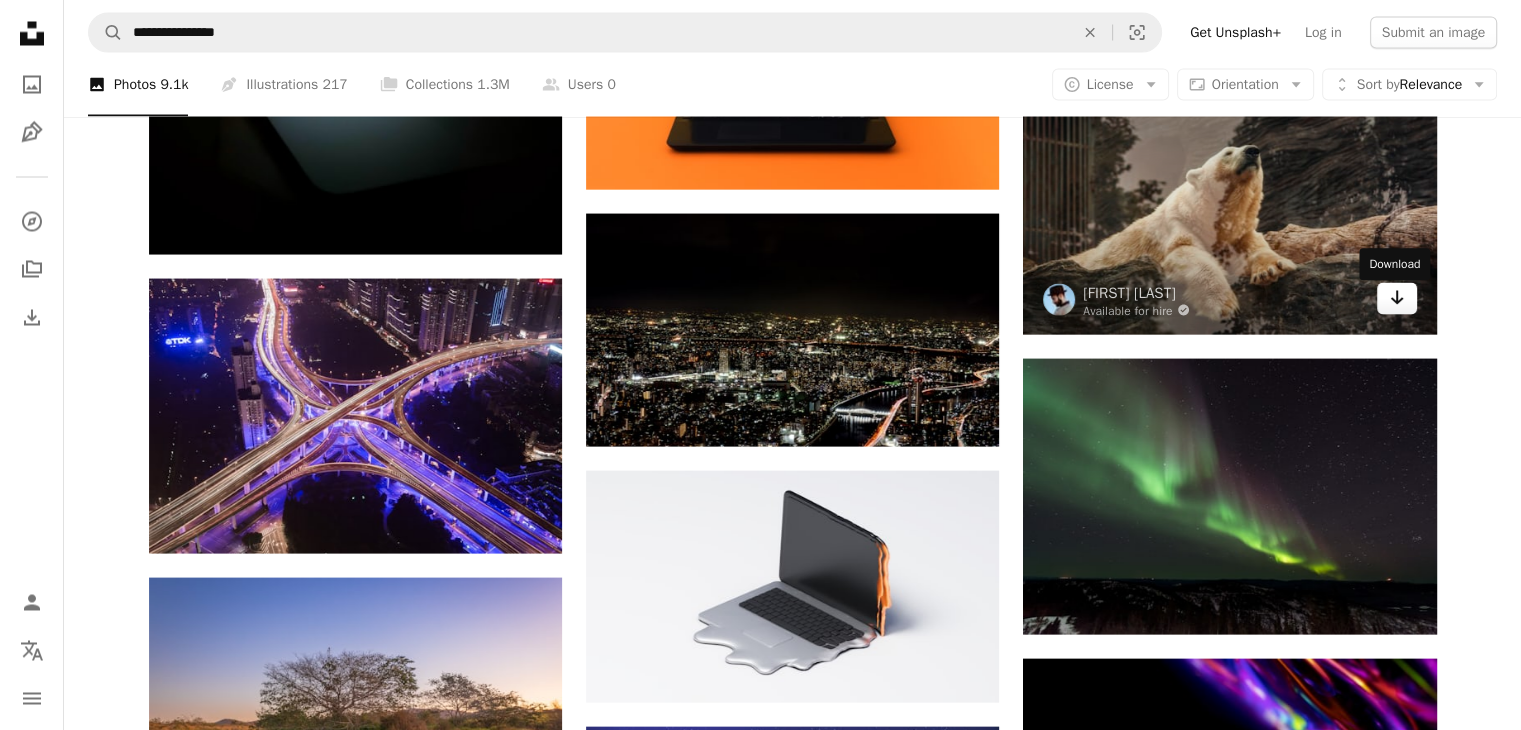 click on "Arrow pointing down" at bounding box center (1397, 298) 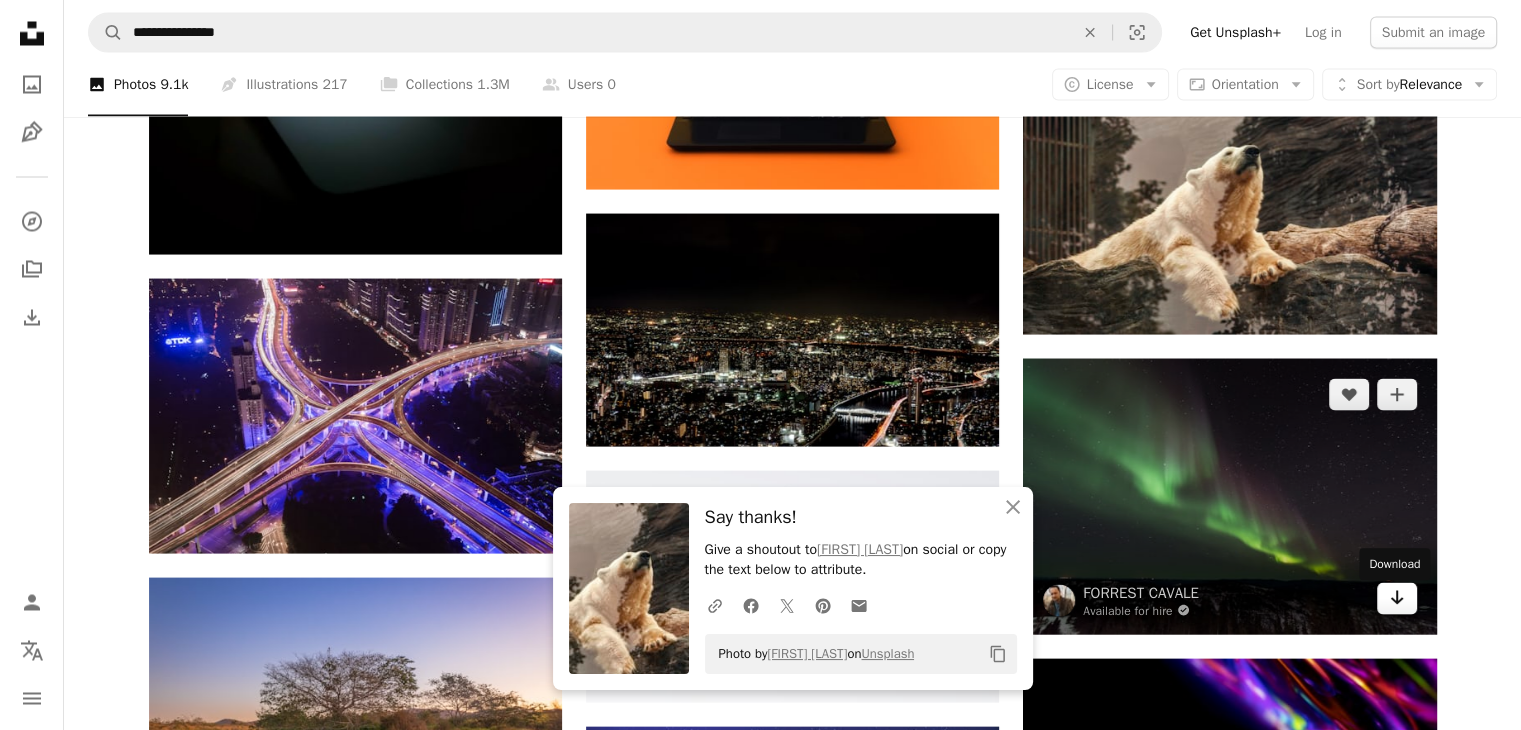 click on "Arrow pointing down" 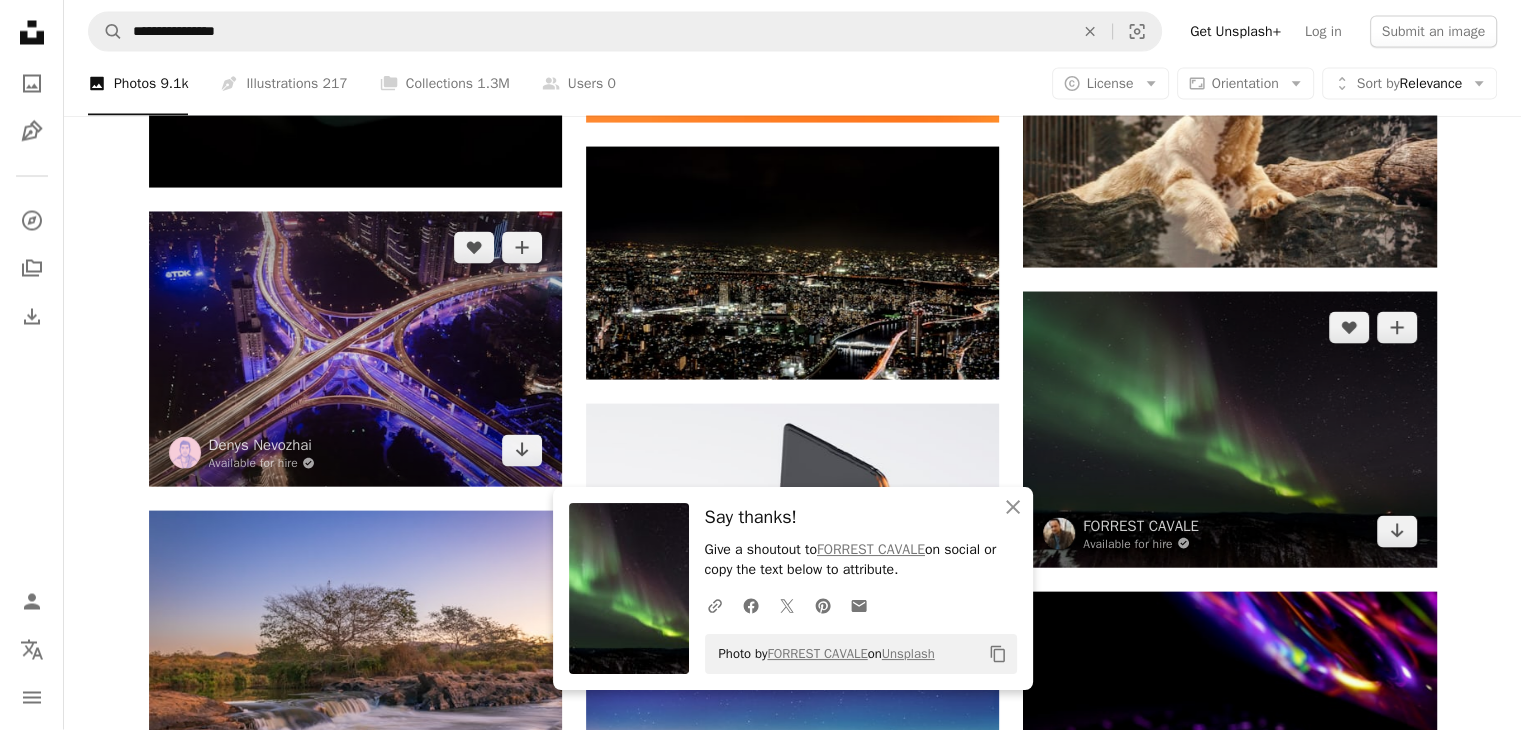 scroll, scrollTop: 19094, scrollLeft: 0, axis: vertical 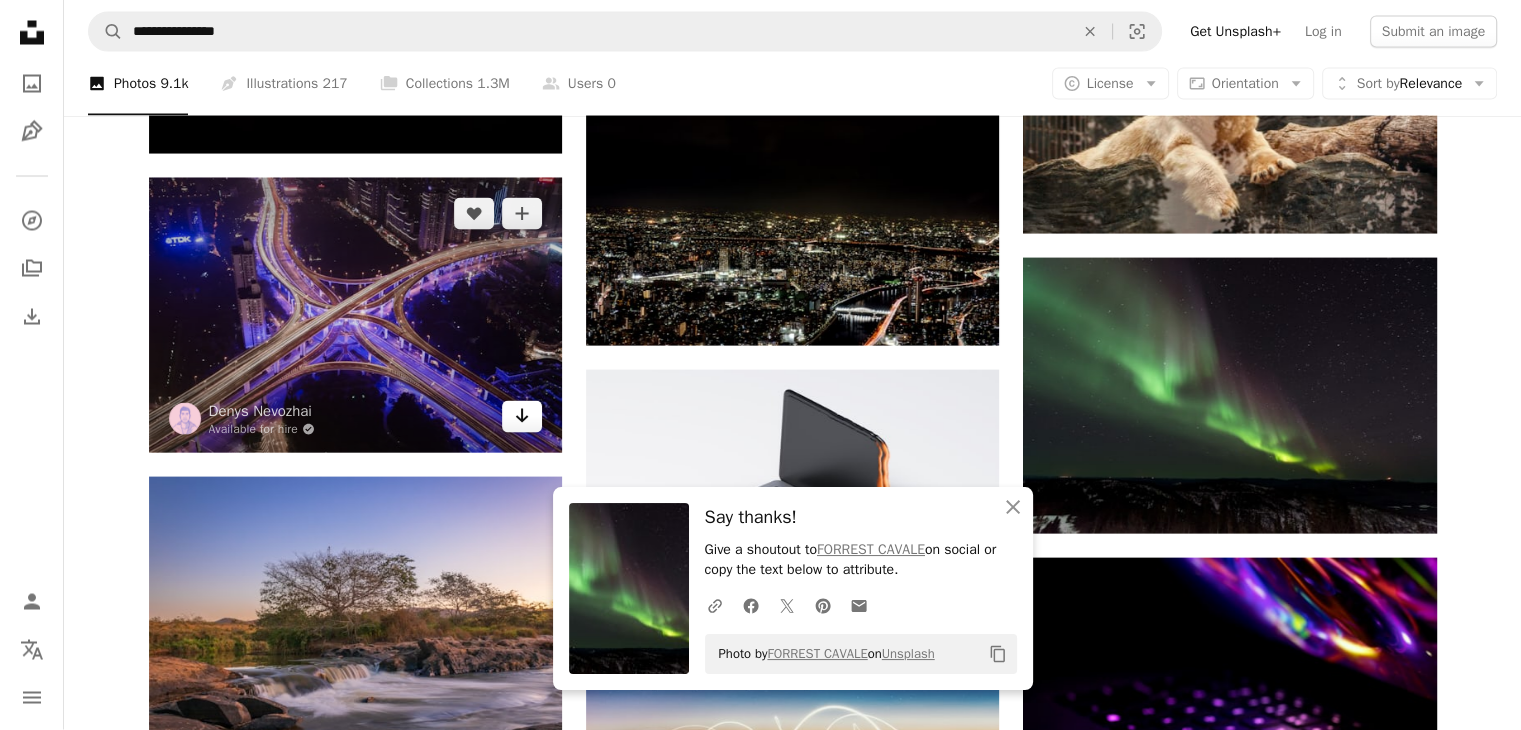 click on "Arrow pointing down" 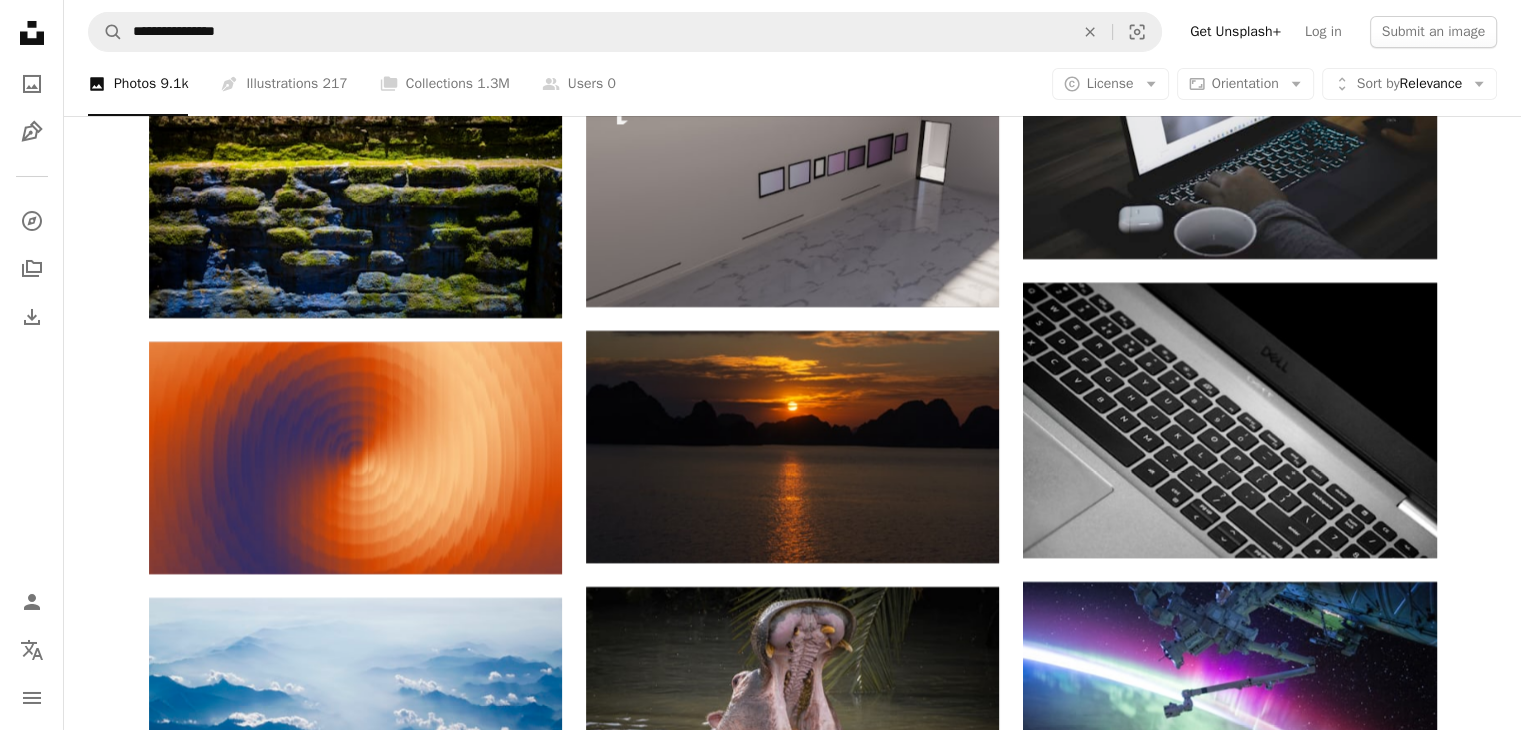 scroll, scrollTop: 22394, scrollLeft: 0, axis: vertical 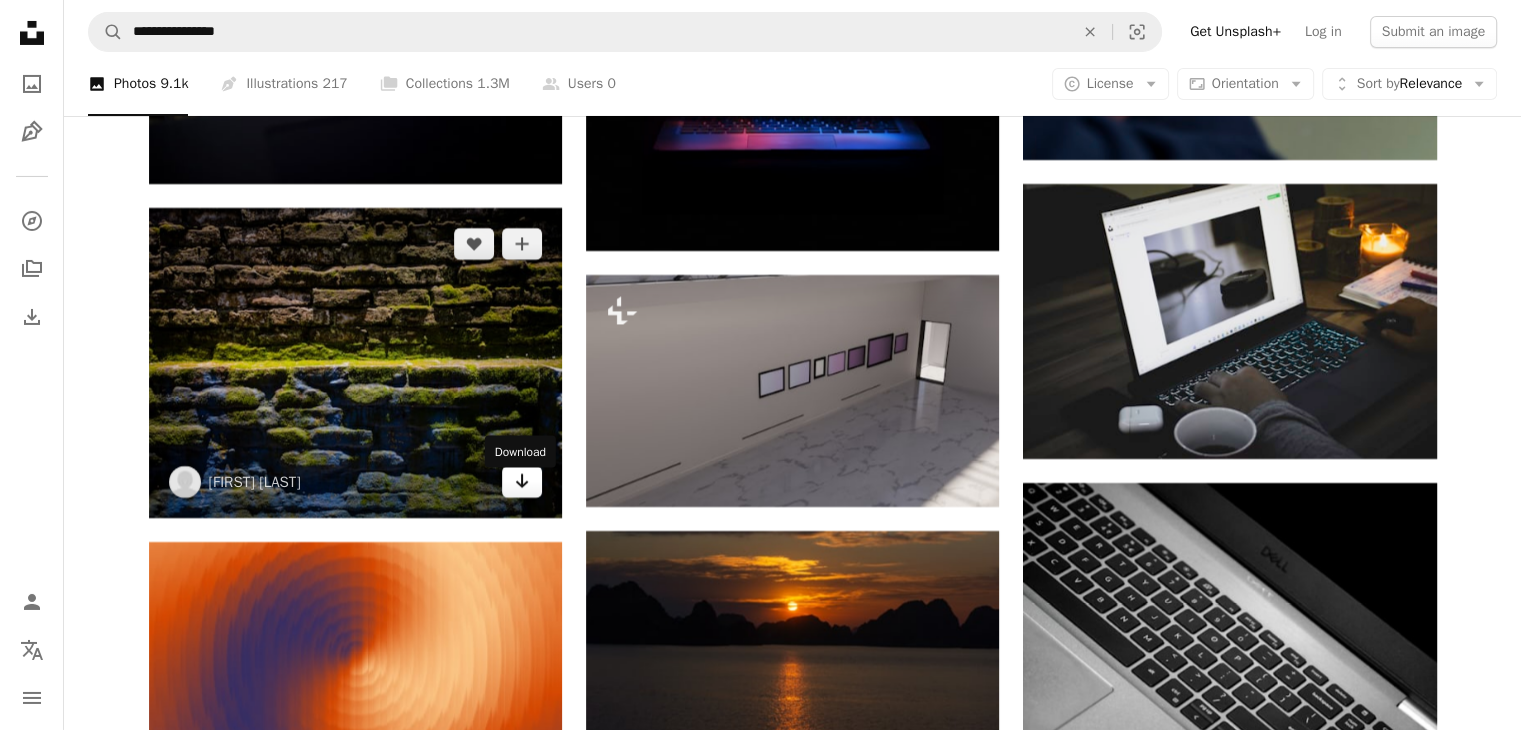 click on "Arrow pointing down" at bounding box center (522, 482) 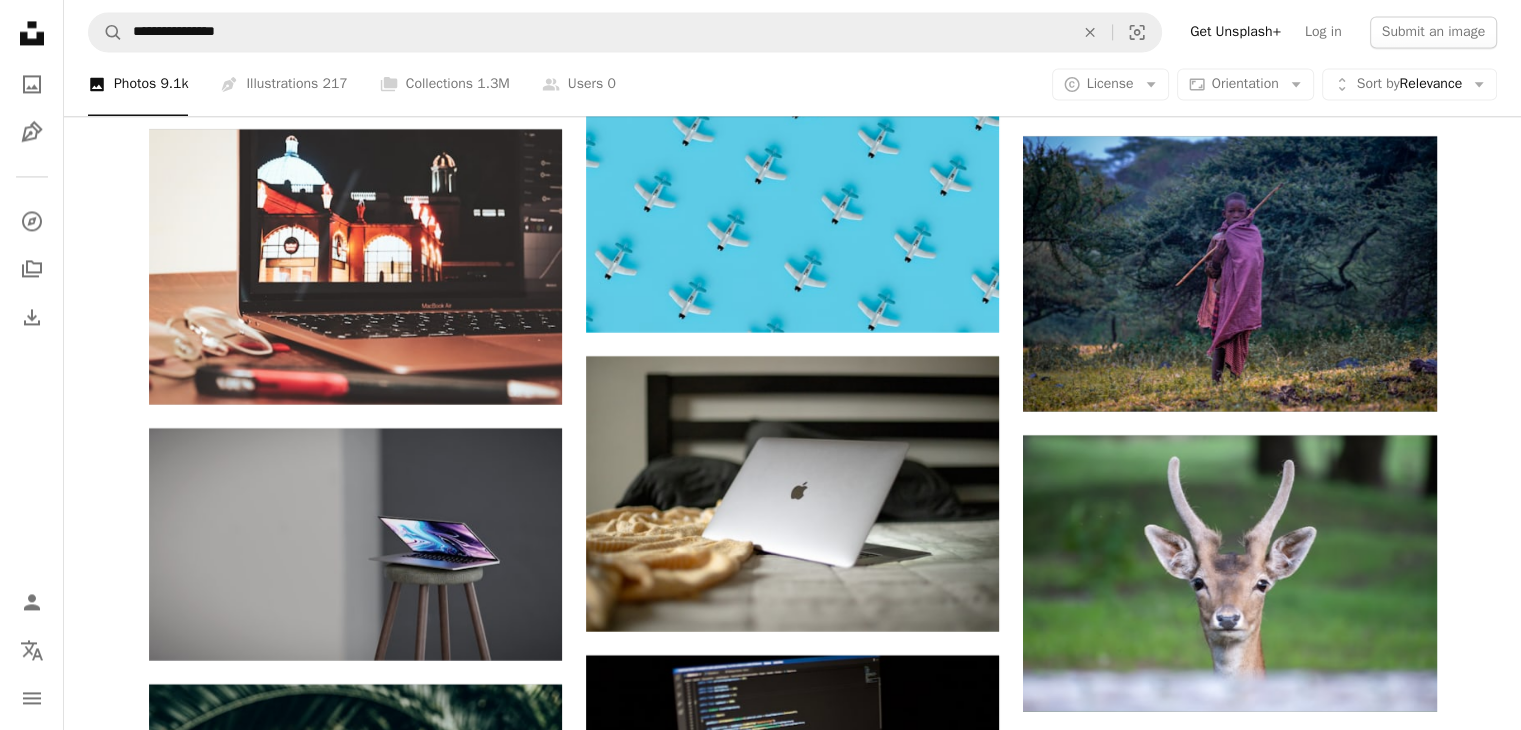 scroll, scrollTop: 25994, scrollLeft: 0, axis: vertical 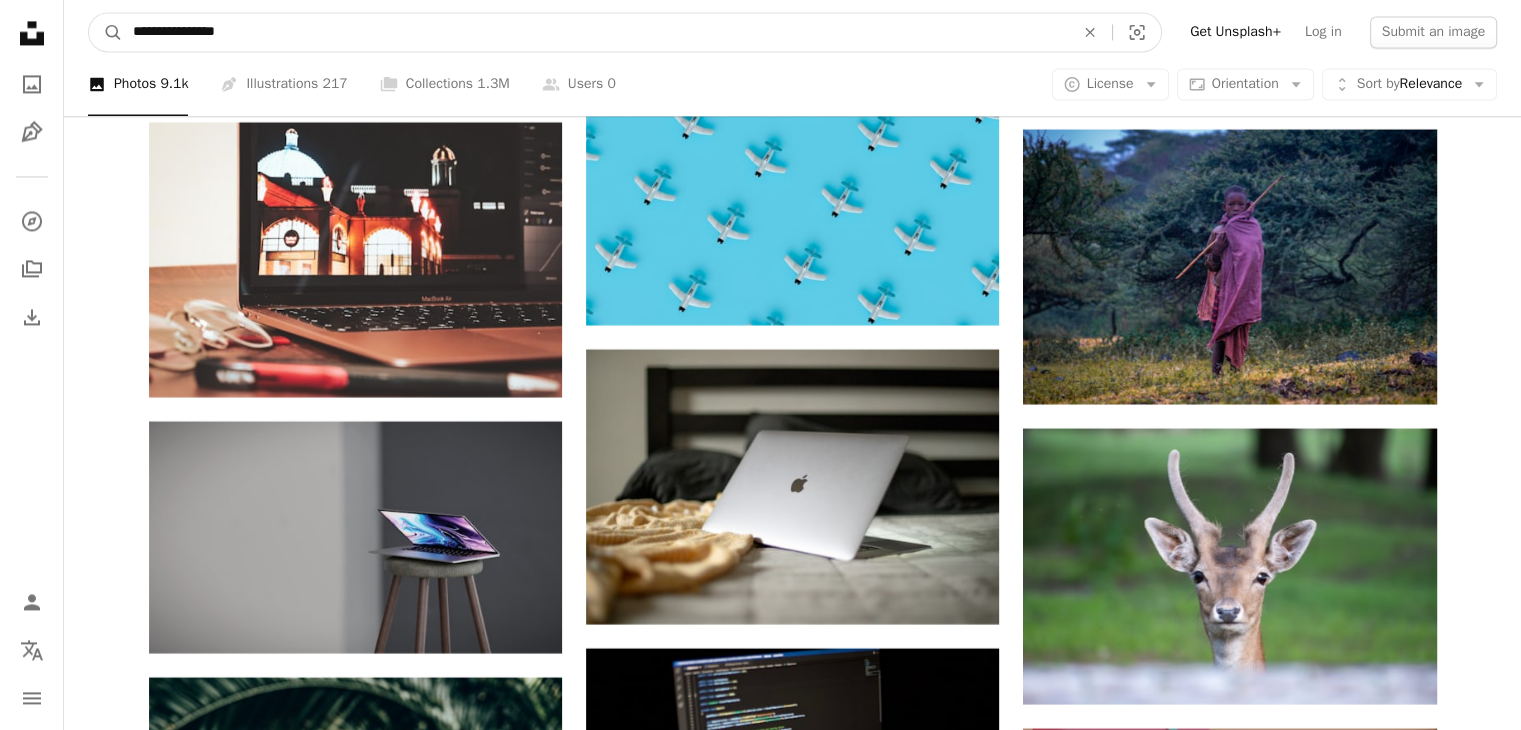 click on "**********" at bounding box center (595, 32) 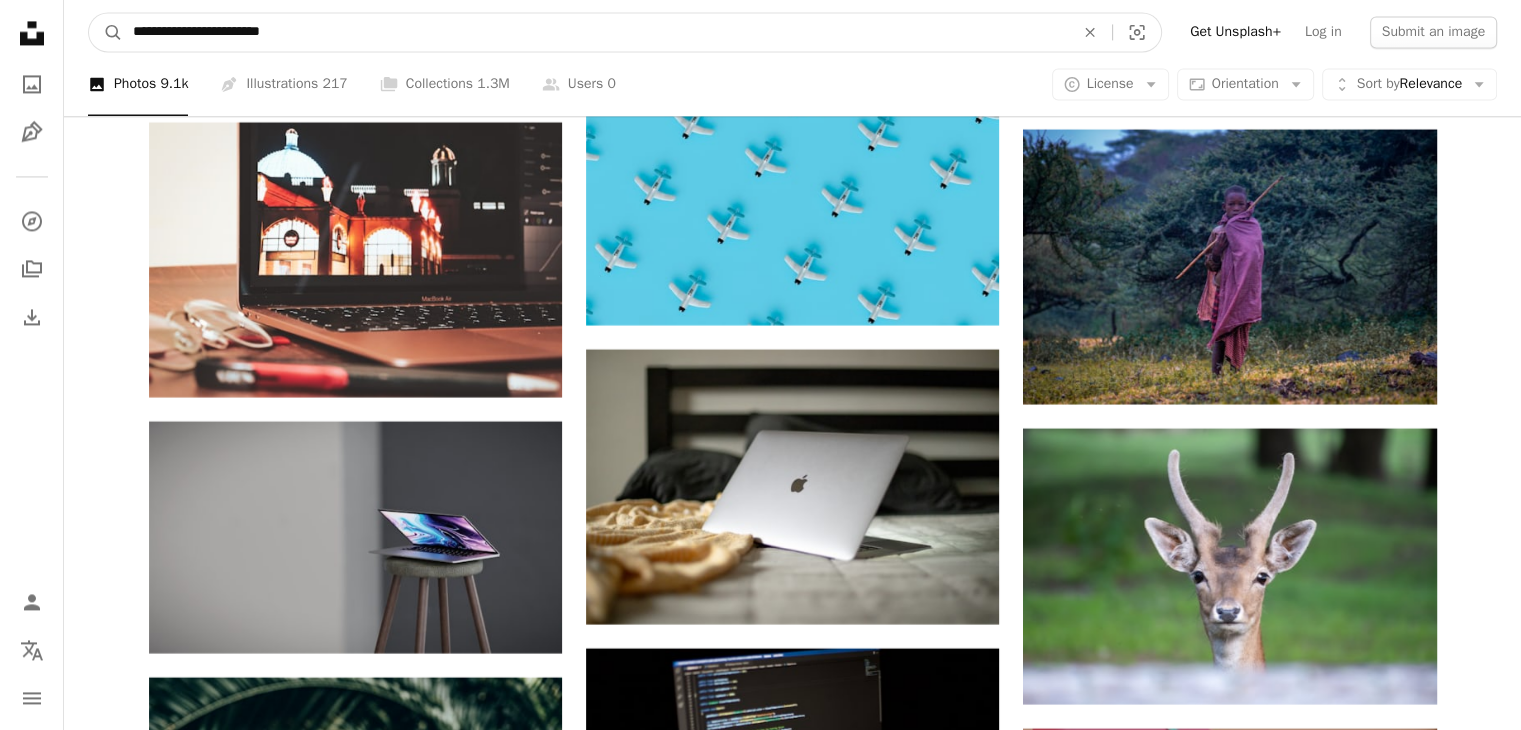 type on "**********" 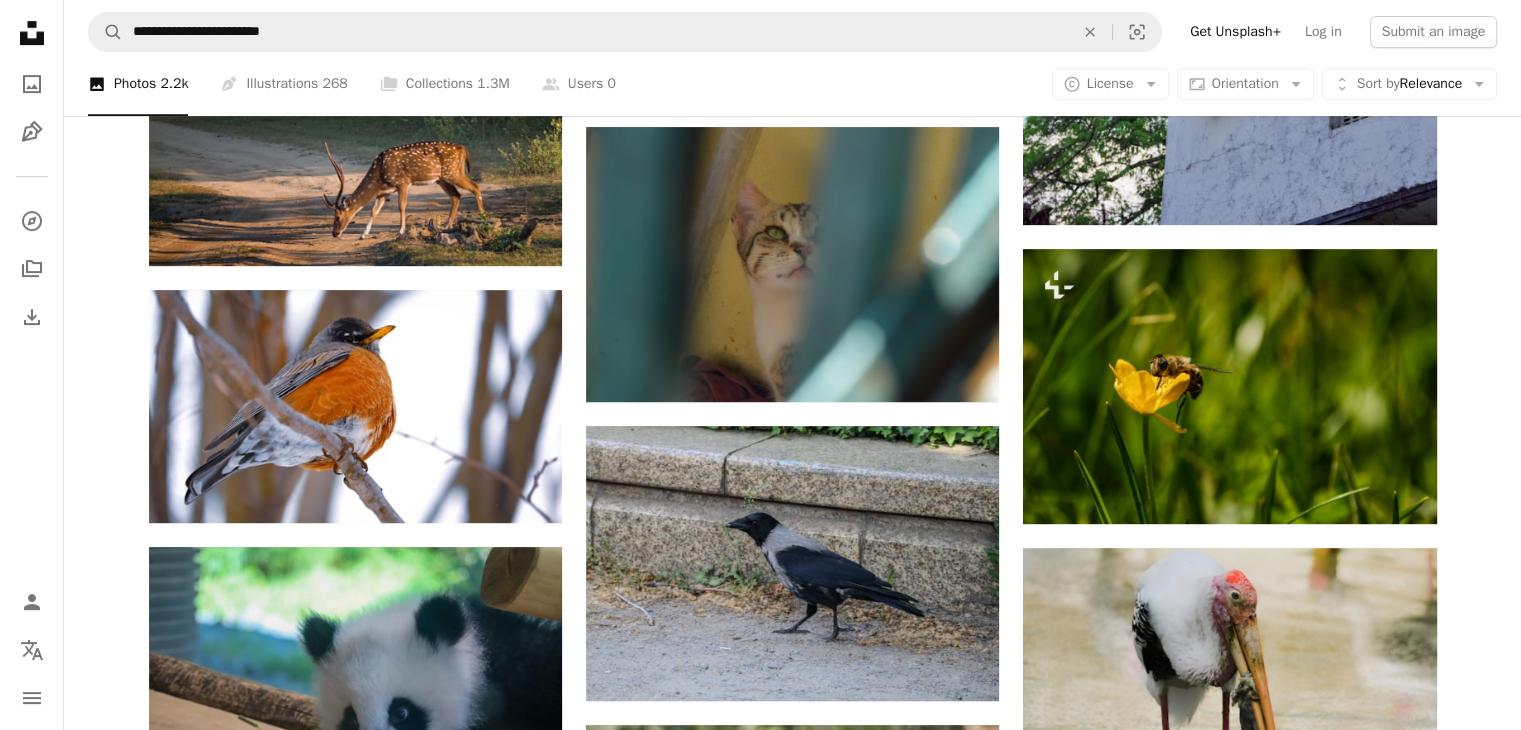 scroll, scrollTop: 900, scrollLeft: 0, axis: vertical 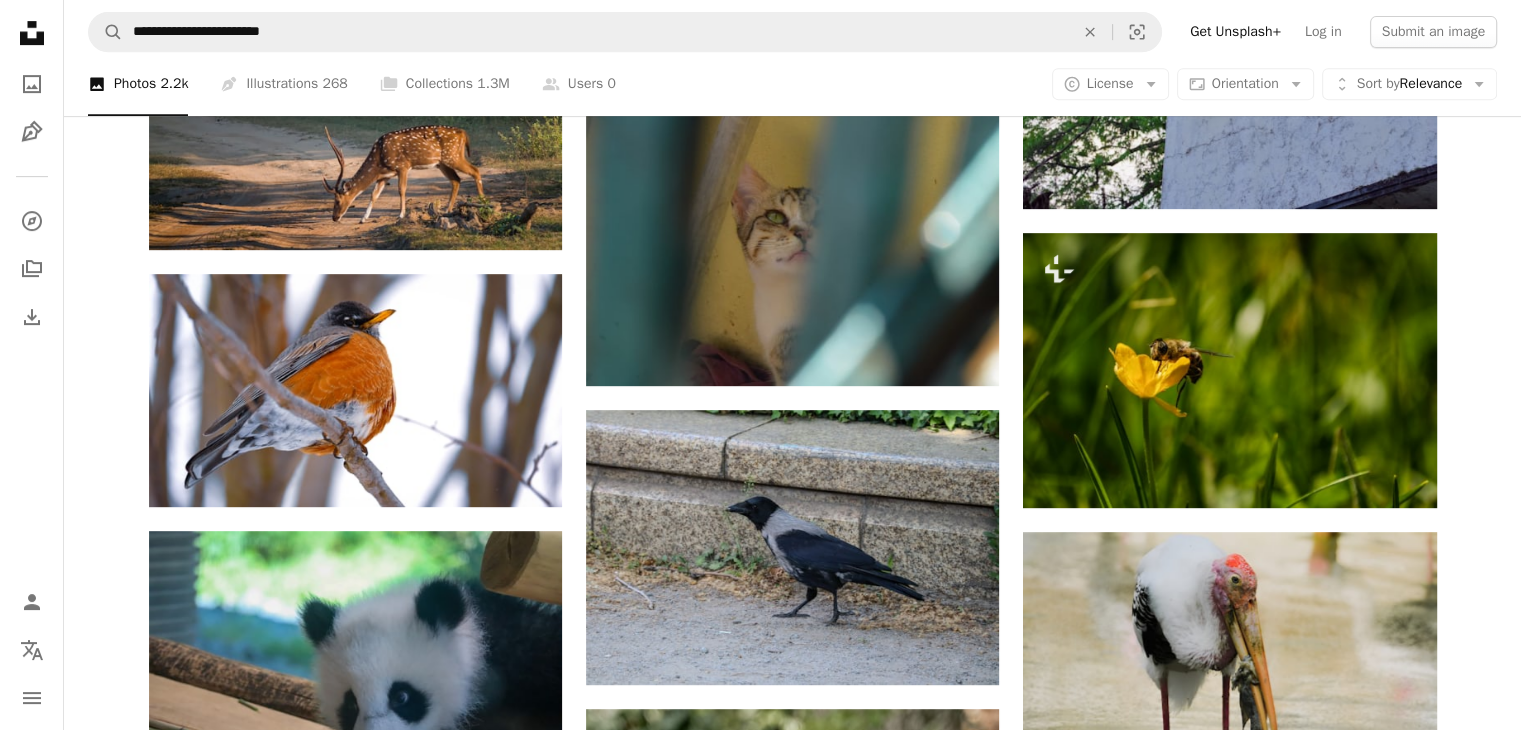 click on "Plus sign for Unsplash+ A heart A plus sign [FIRST] [LAST] For  Unsplash+ A lock   Purchase A heart A plus sign [FIRST] [LAST] Available for hire A checkmark inside of a circle Arrow pointing down A heart A plus sign [FIRST] [LAST] Available for hire A checkmark inside of a circle Arrow pointing down A heart A plus sign [FIRST] [LAST] Available for hire A checkmark inside of a circle Arrow pointing down Plus sign for Unsplash+ A heart A plus sign For" at bounding box center (792, 945) 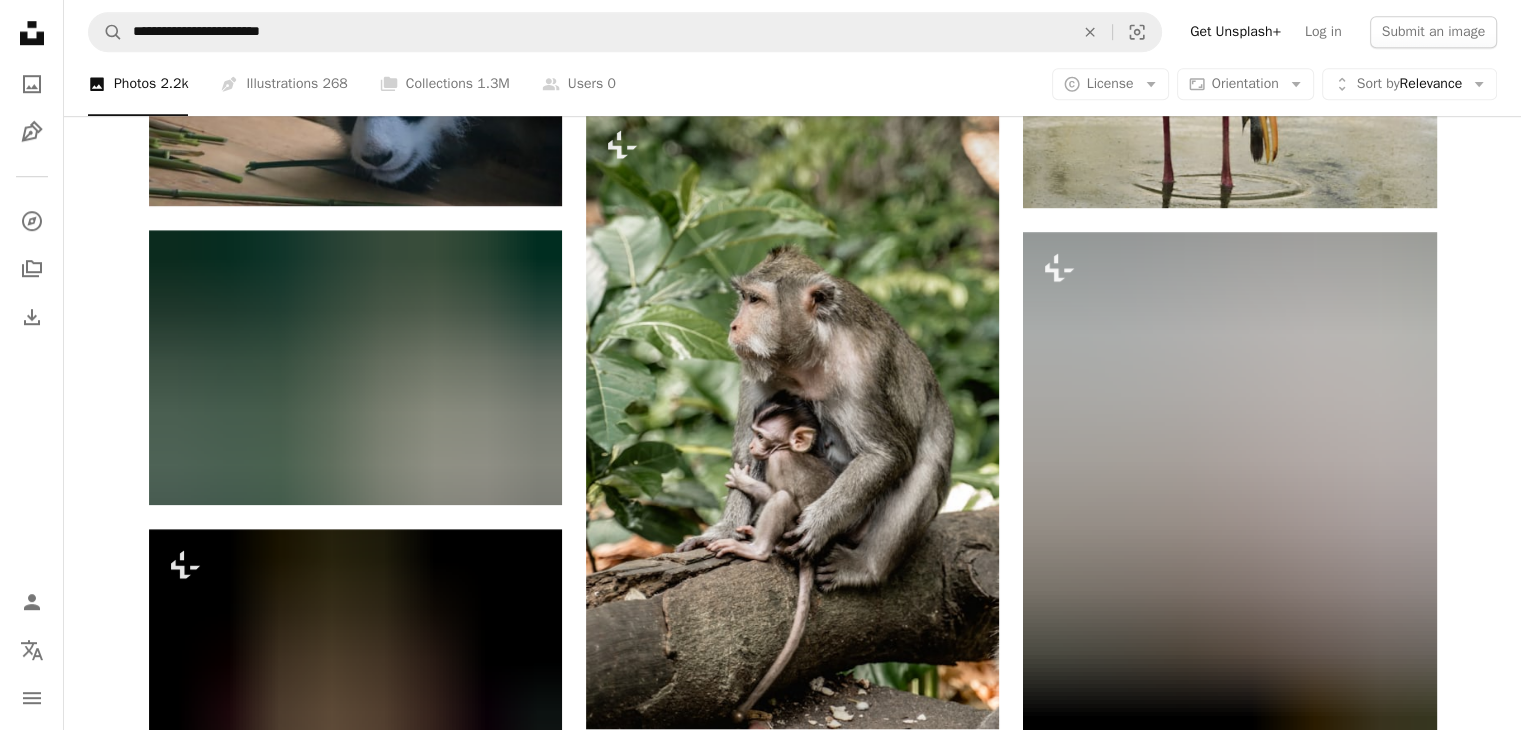 scroll, scrollTop: 1800, scrollLeft: 0, axis: vertical 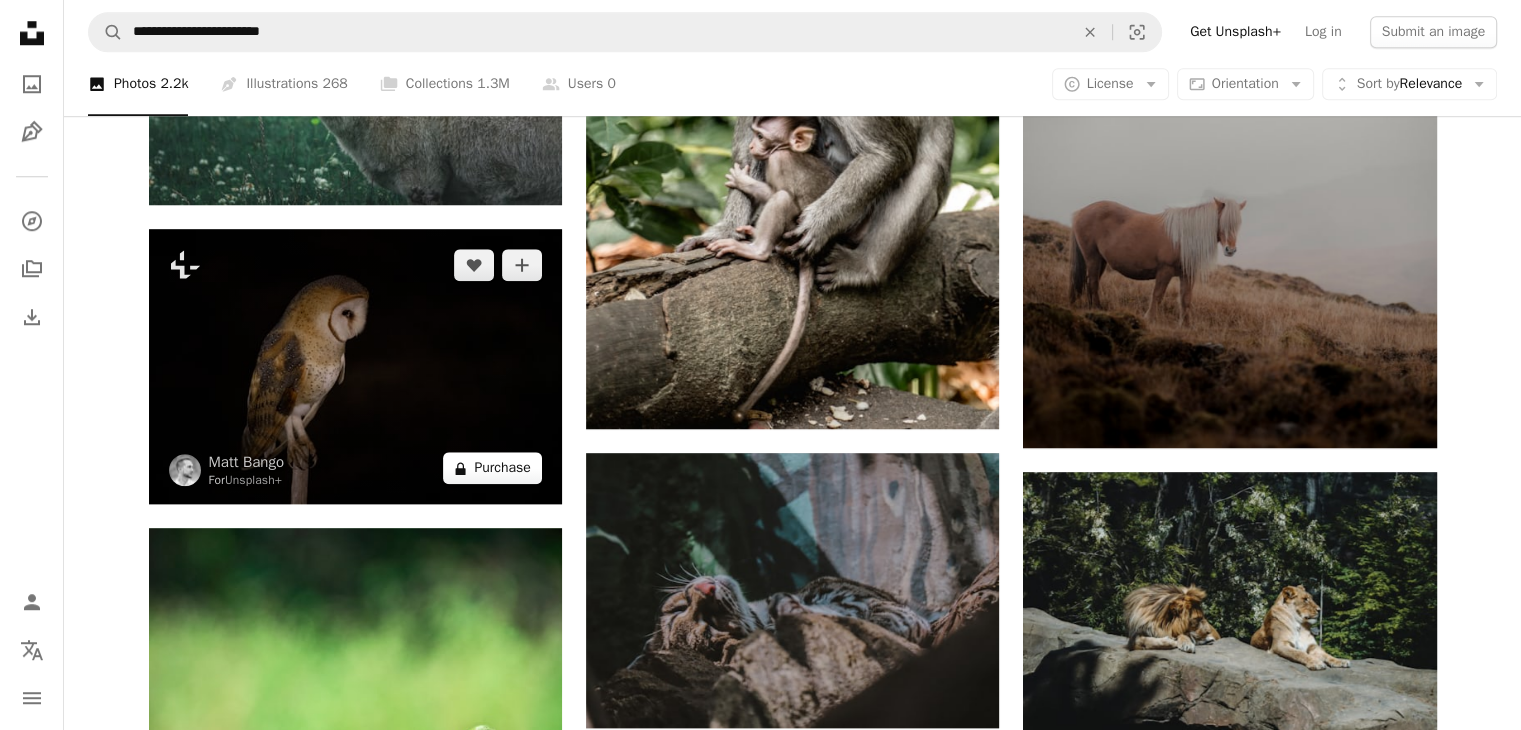 click on "A lock   Purchase" at bounding box center (492, 468) 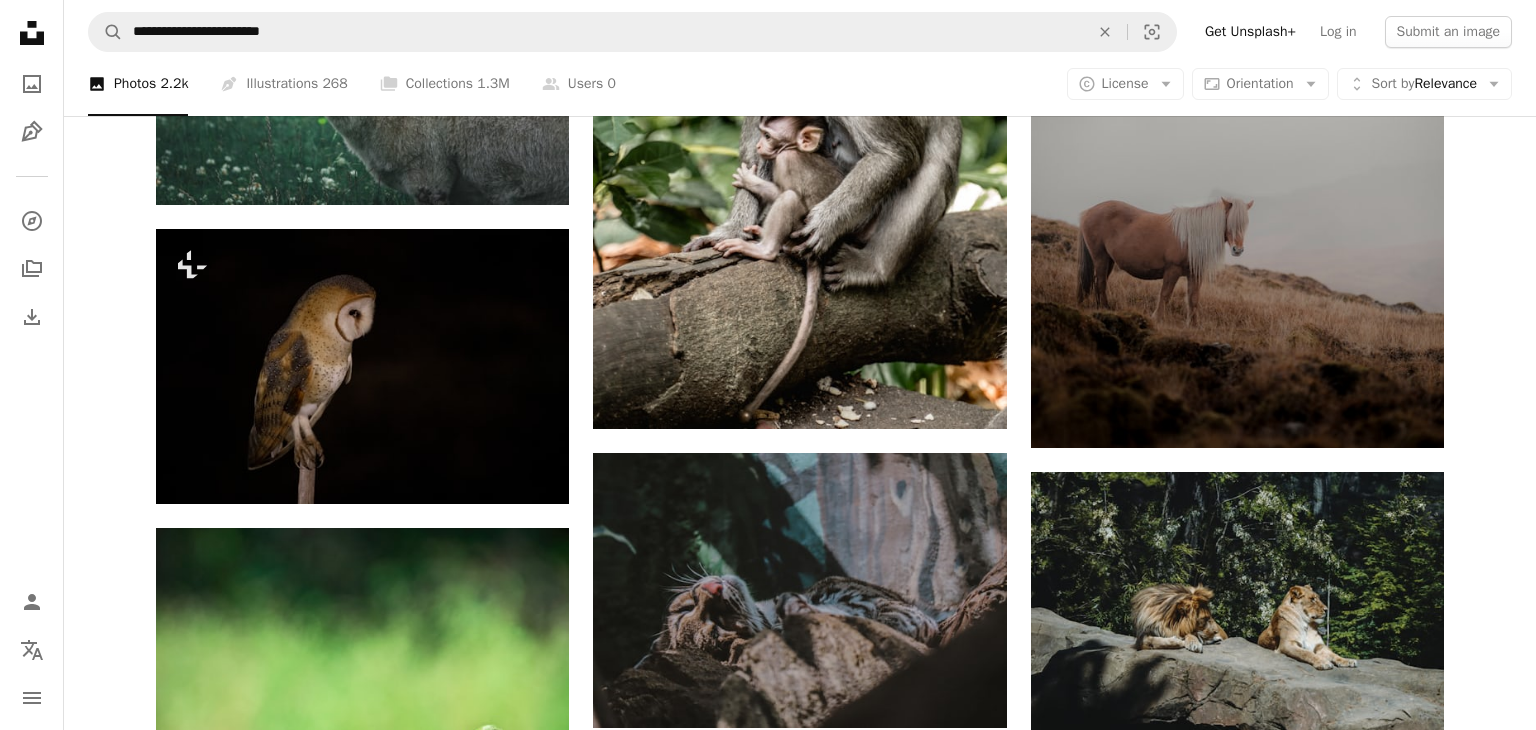 click on "An X shape Unsplash+ This purchase includes access to our full library of visuals. A plus sign Members-only content added monthly A plus sign Unlimited royalty-free downloads A plus sign Illustrations  New A plus sign Enhanced legal protections $10  with a 1-month plan Unlimited royalty-free use, cancel anytime. $48   with a yearly plan Save  $72  when billed annually. Best value Continue with purchase Taxes where applicable. Renews automatically. Cancel anytime." at bounding box center [768, 2898] 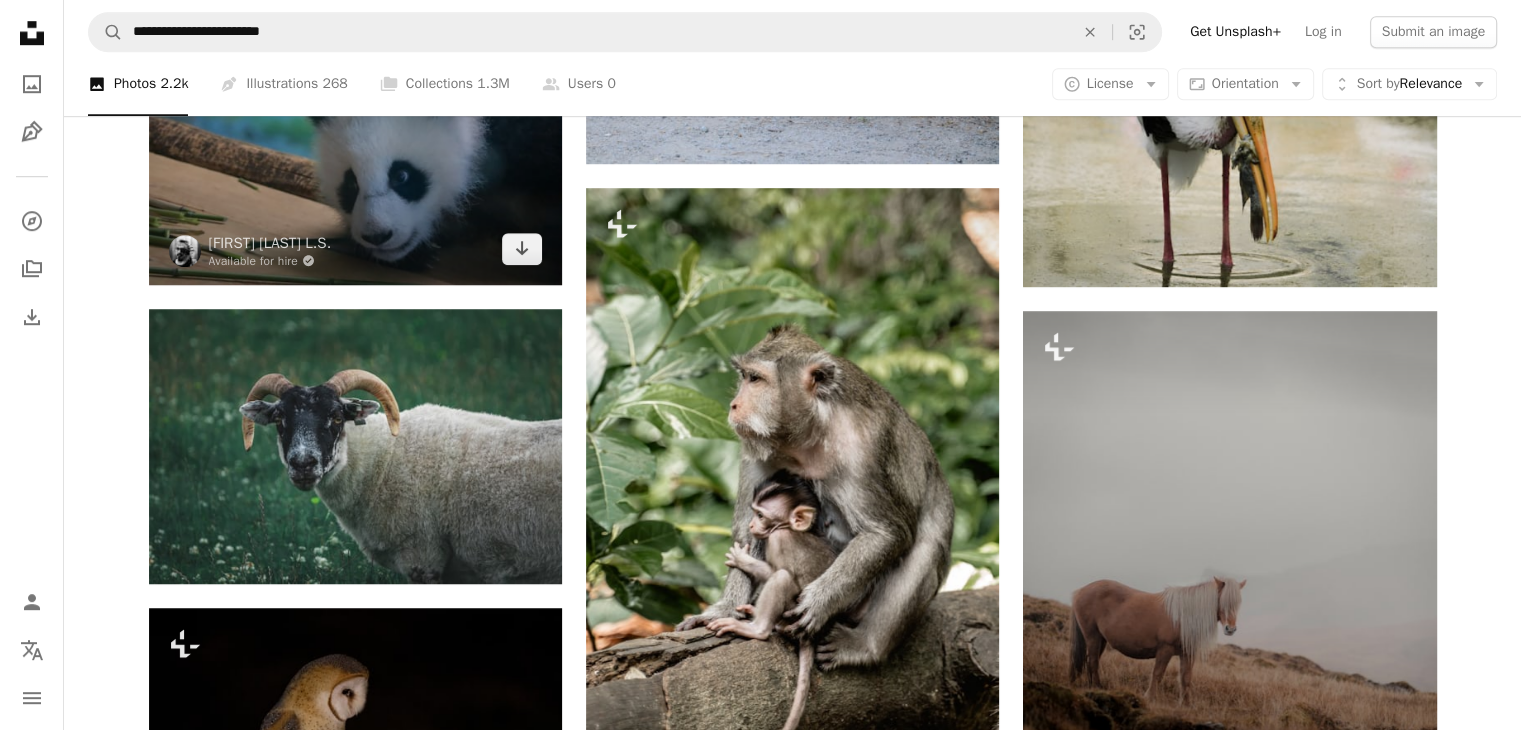 scroll, scrollTop: 1400, scrollLeft: 0, axis: vertical 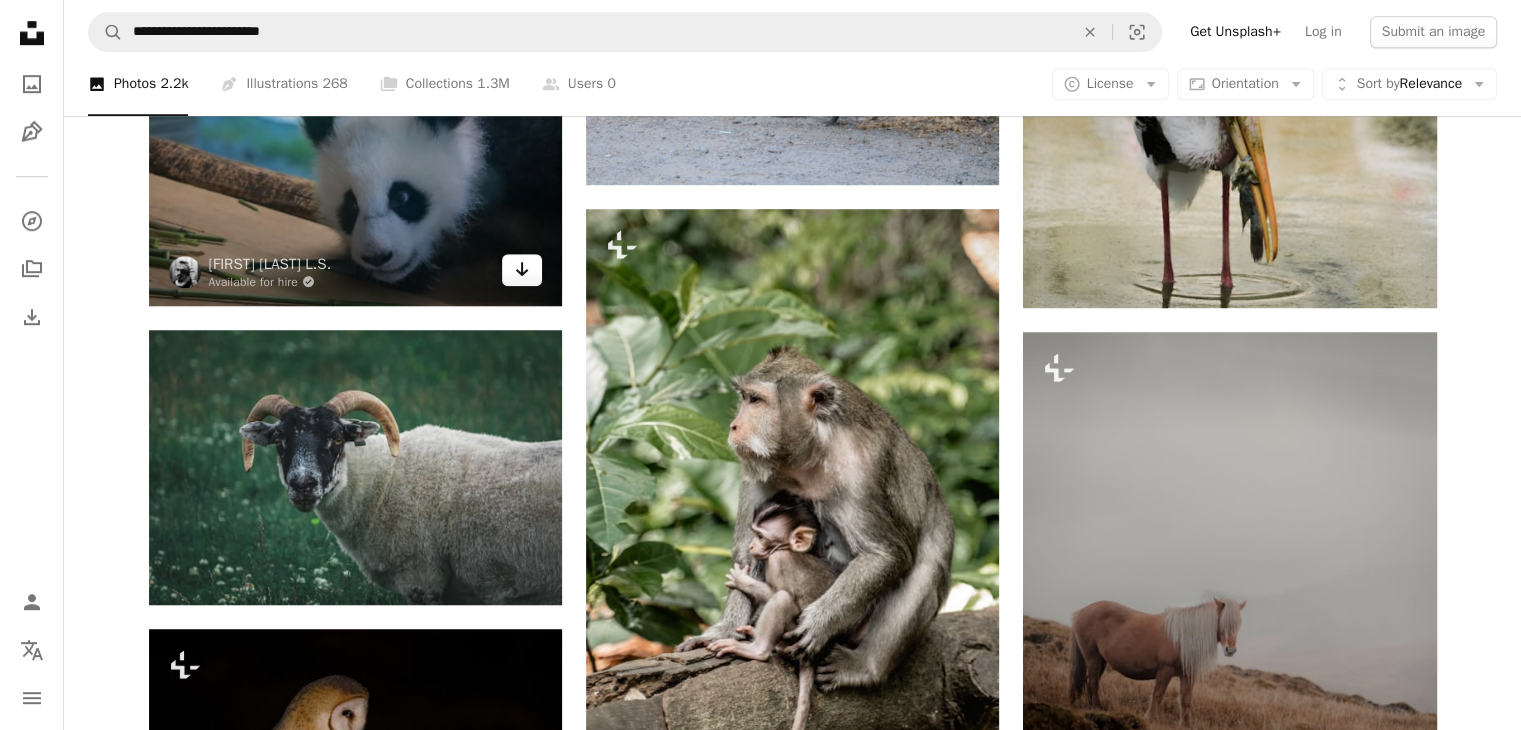 click on "Arrow pointing down" 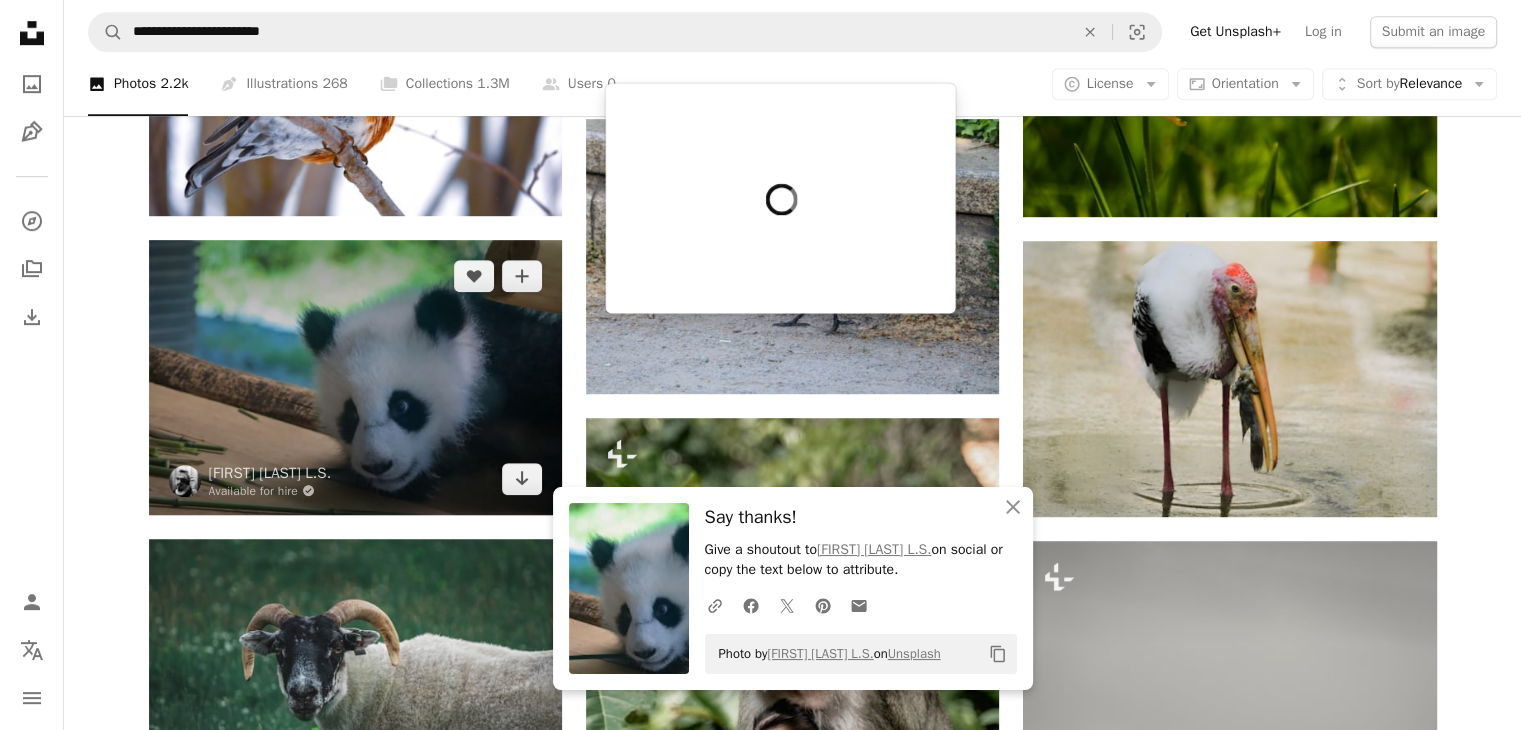 scroll, scrollTop: 1200, scrollLeft: 0, axis: vertical 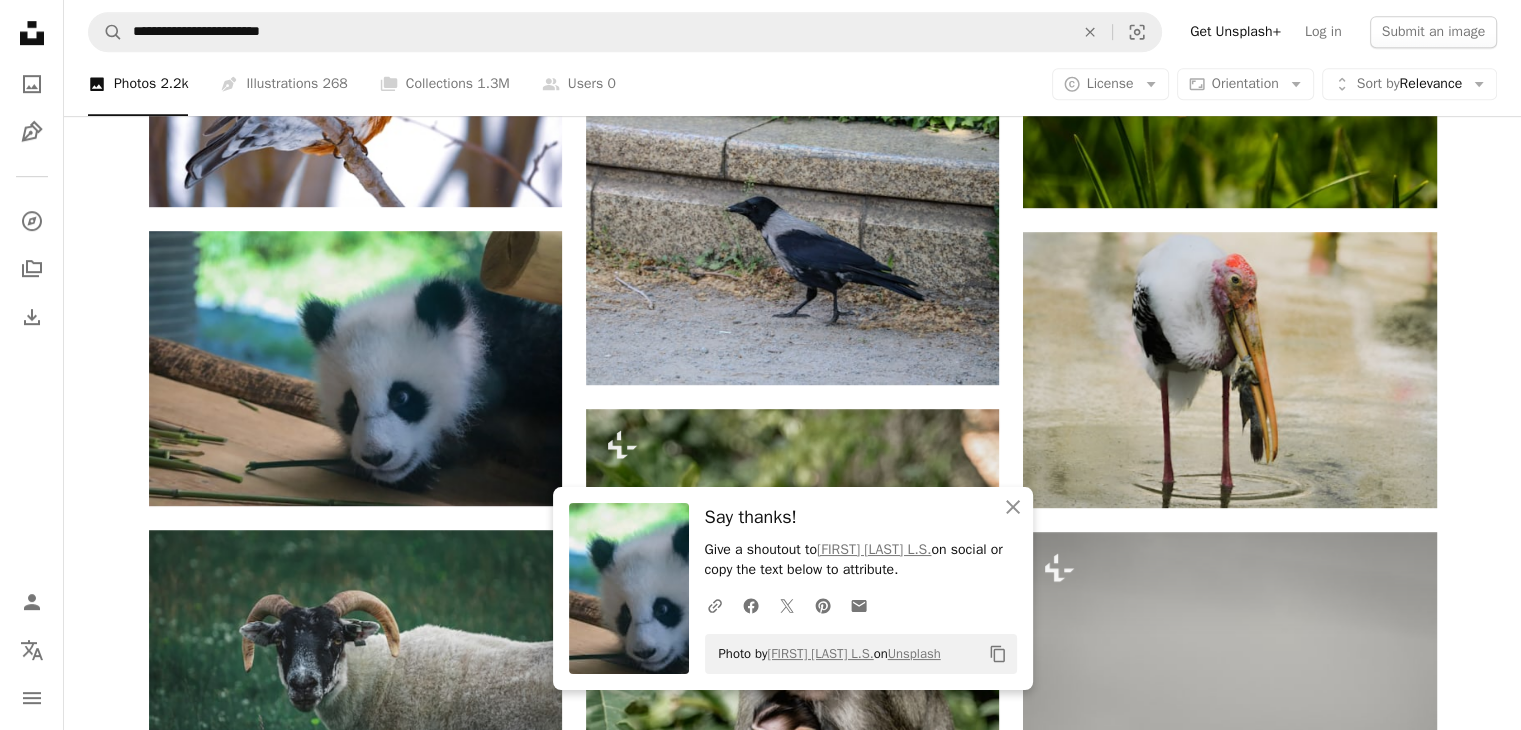 click on "Plus sign for Unsplash+ A heart A plus sign [FIRST] [LAST] For  Unsplash+ A lock   Purchase A heart A plus sign [FIRST] [LAST] Available for hire A checkmark inside of a circle Arrow pointing down A heart A plus sign [FIRST] [LAST] Available for hire A checkmark inside of a circle Arrow pointing down A heart A plus sign [FIRST] [LAST] Available for hire A checkmark inside of a circle Arrow pointing down Plus sign for Unsplash+ A heart A plus sign For" at bounding box center [792, 645] 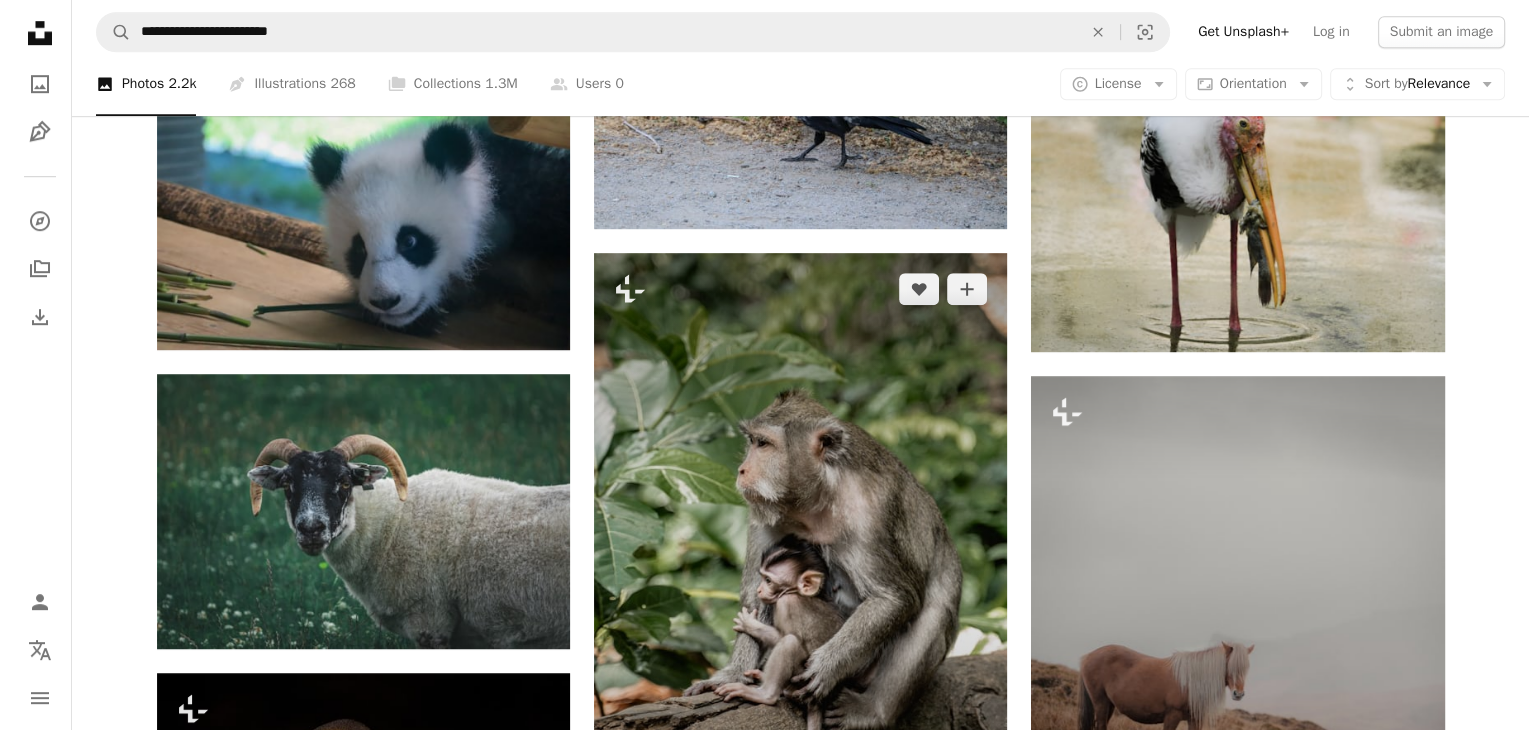 scroll, scrollTop: 1603, scrollLeft: 0, axis: vertical 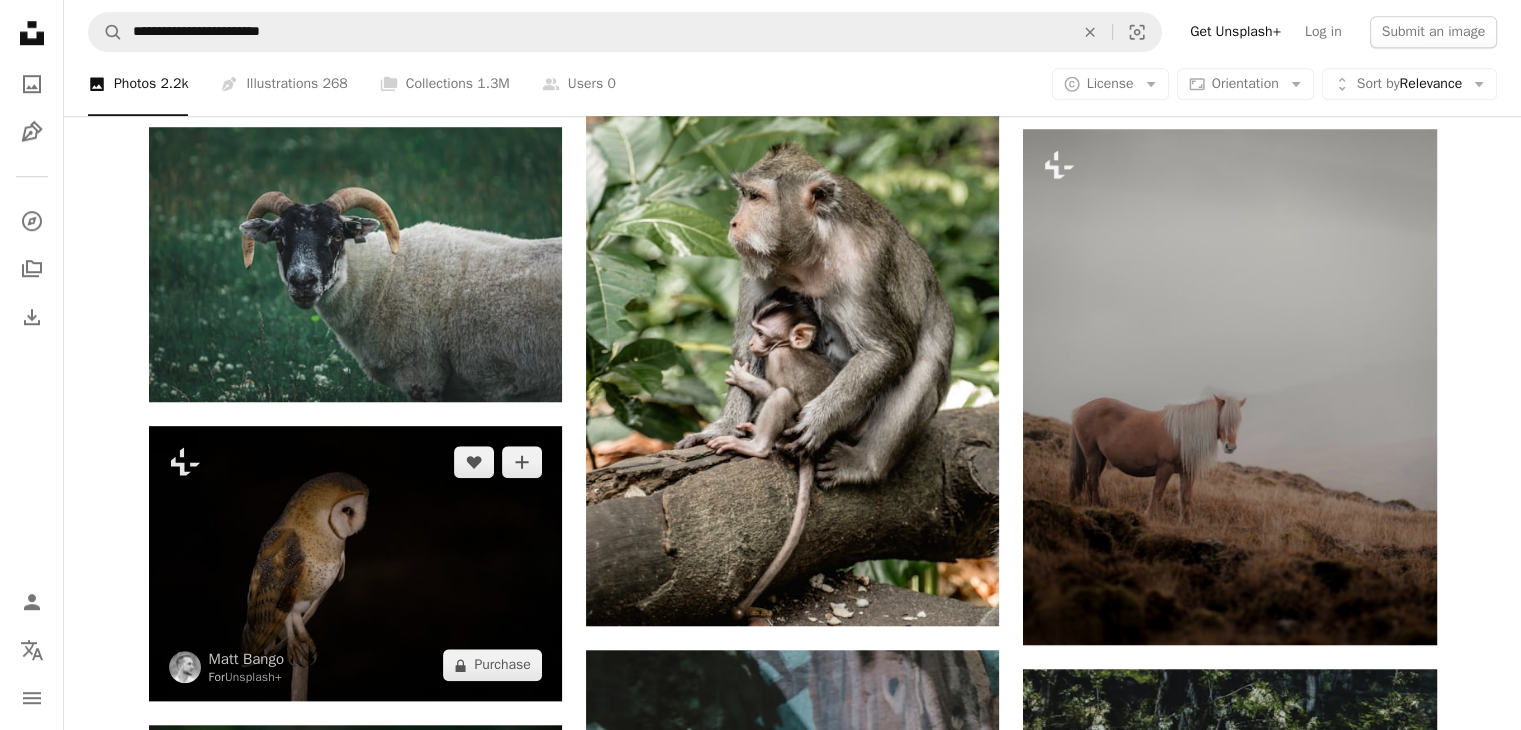click at bounding box center [355, 563] 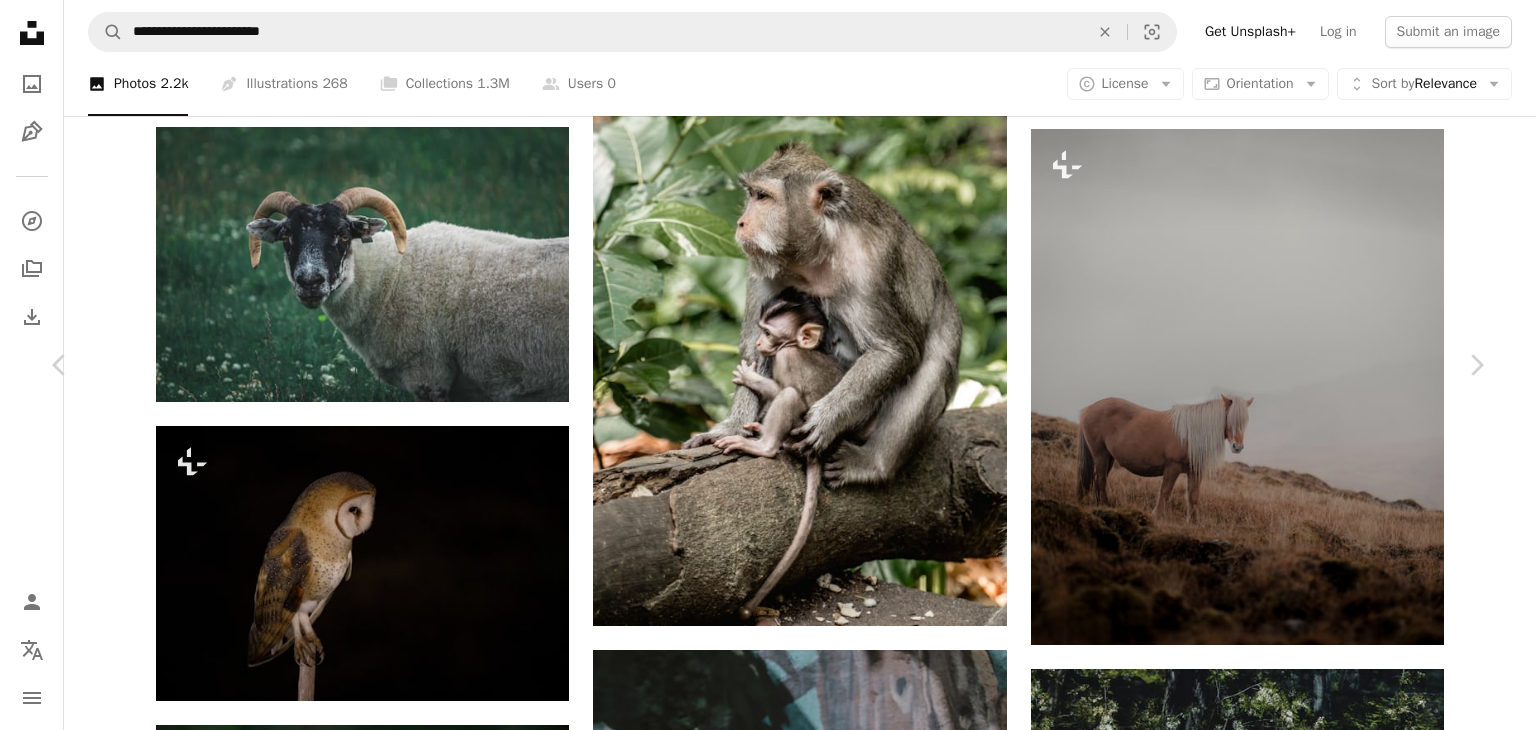 scroll, scrollTop: 600, scrollLeft: 0, axis: vertical 